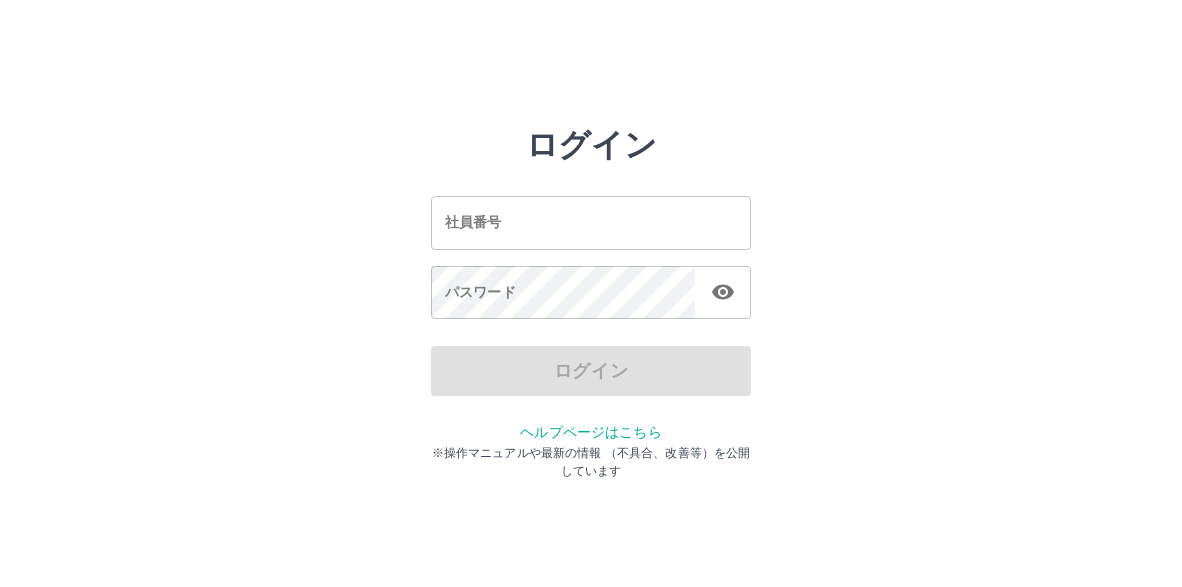 scroll, scrollTop: 0, scrollLeft: 0, axis: both 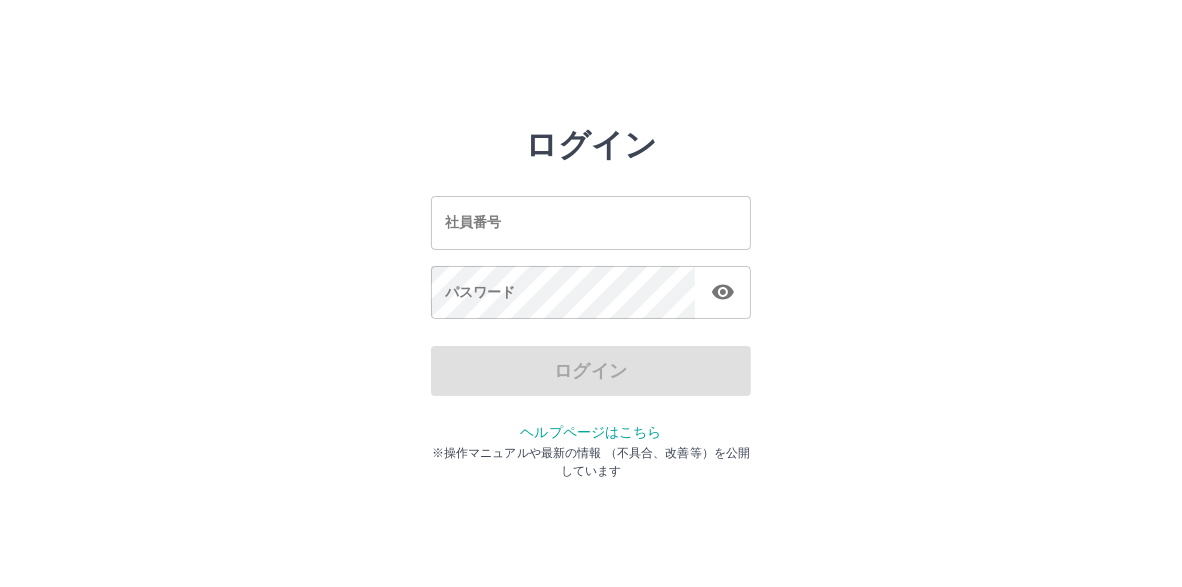 click on "社員番号" at bounding box center (591, 222) 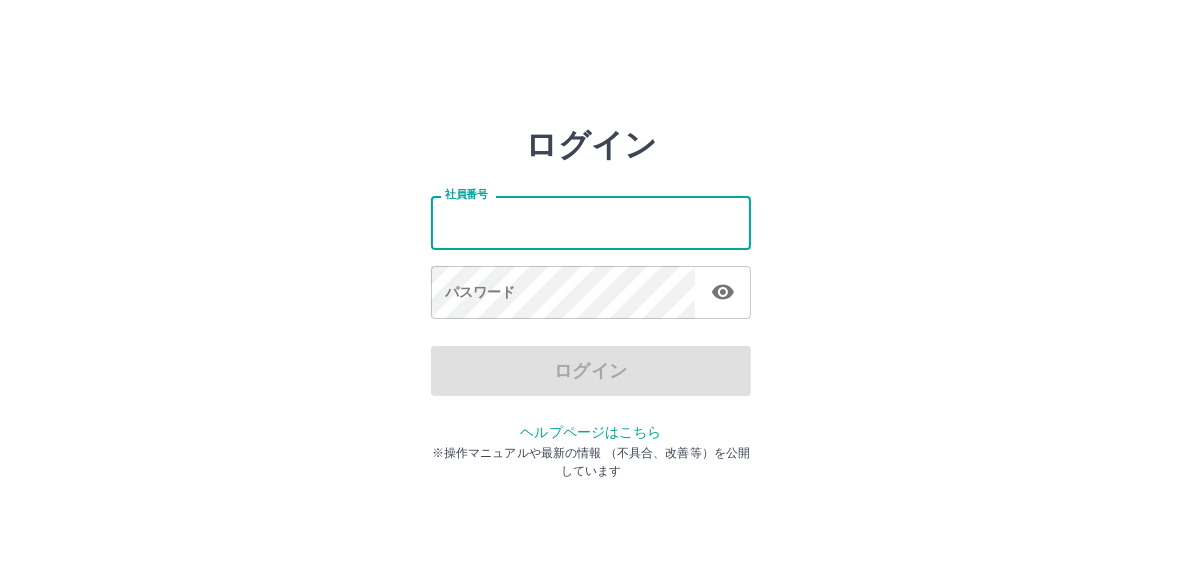 type on "*******" 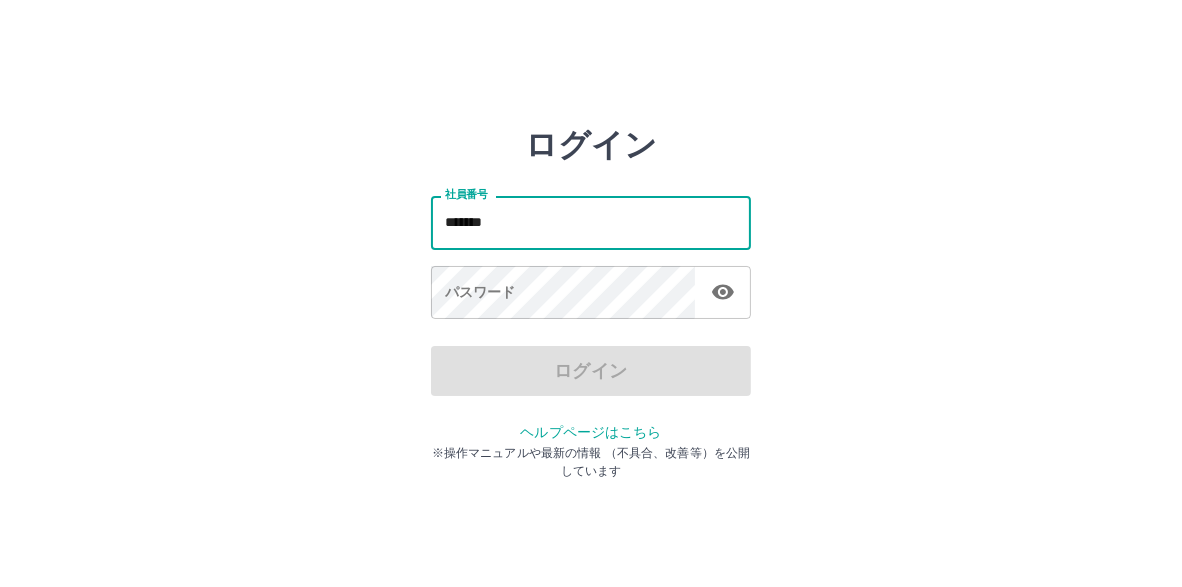 drag, startPoint x: 502, startPoint y: 224, endPoint x: 410, endPoint y: 206, distance: 93.74433 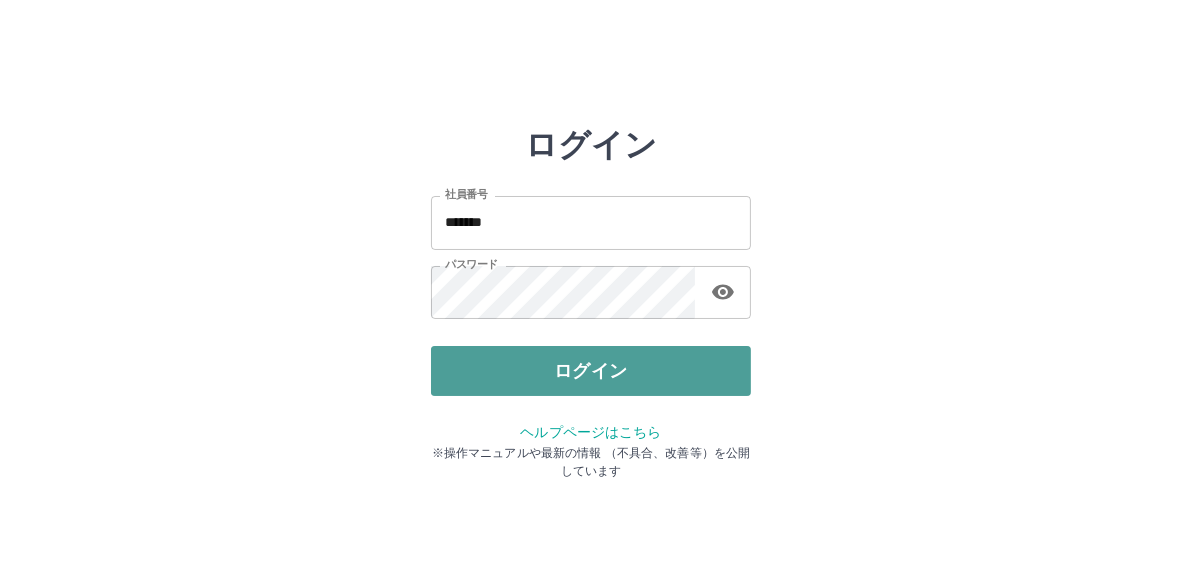 click on "ログイン" at bounding box center (591, 371) 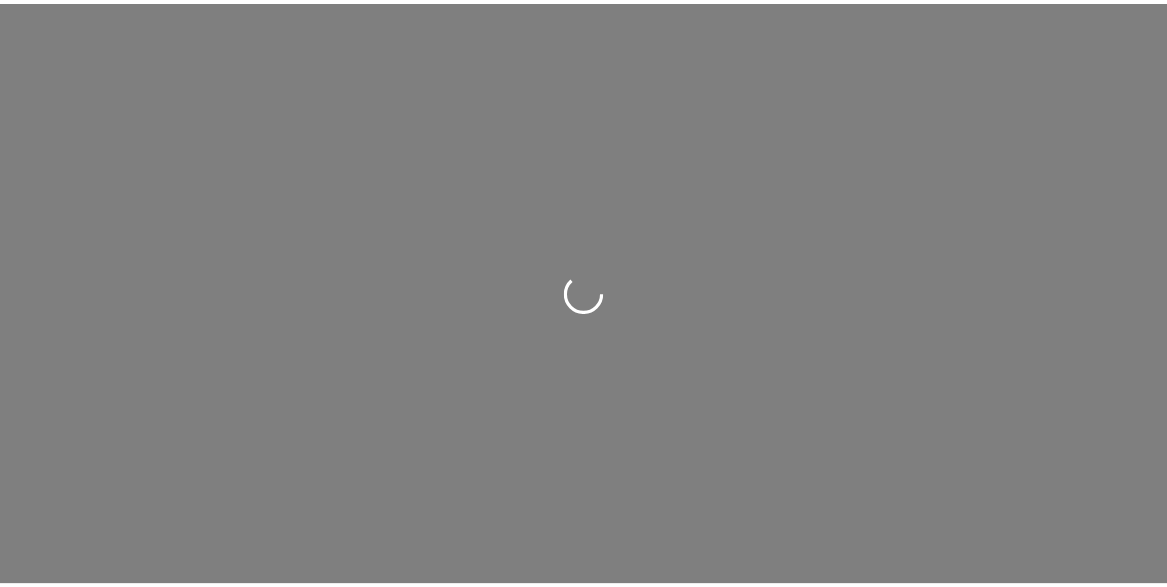 scroll, scrollTop: 0, scrollLeft: 0, axis: both 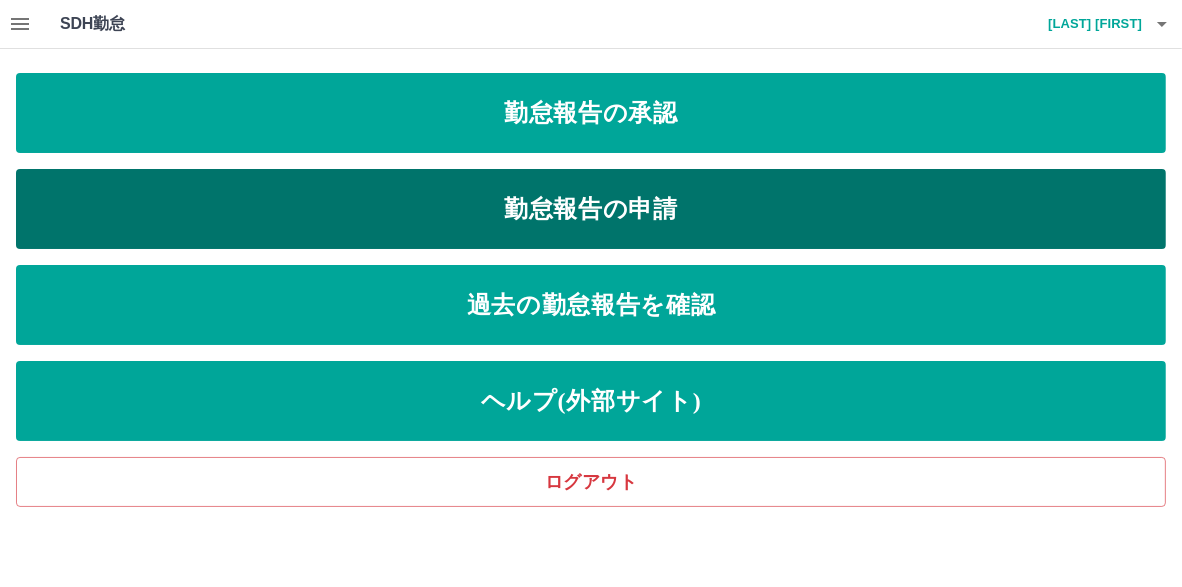 click on "勤怠報告の申請" at bounding box center [591, 113] 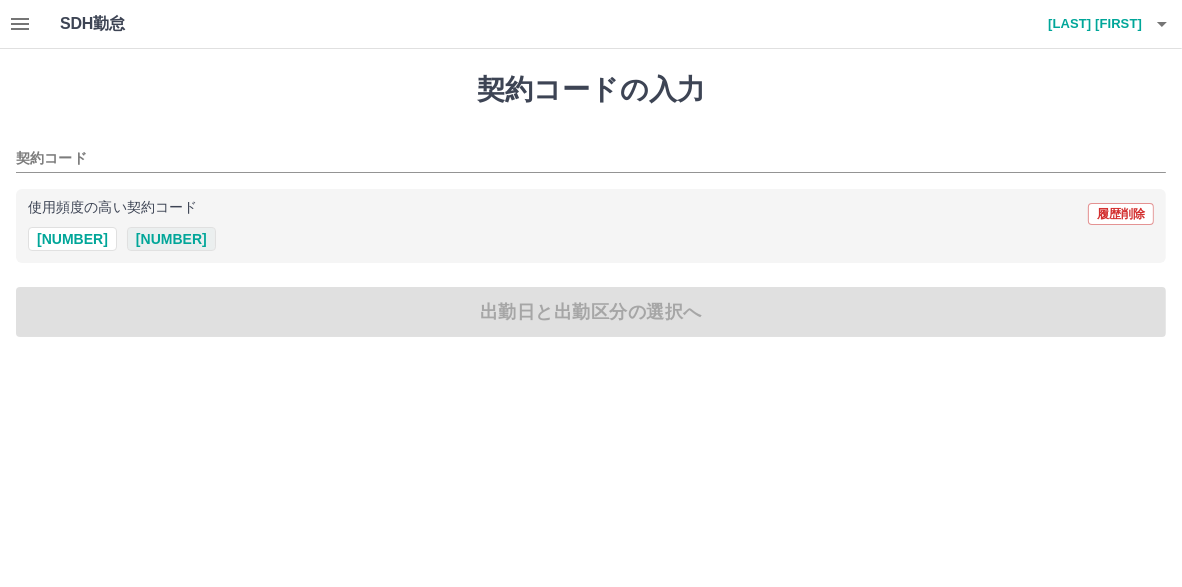 click on "[NUMBER]" at bounding box center (171, 239) 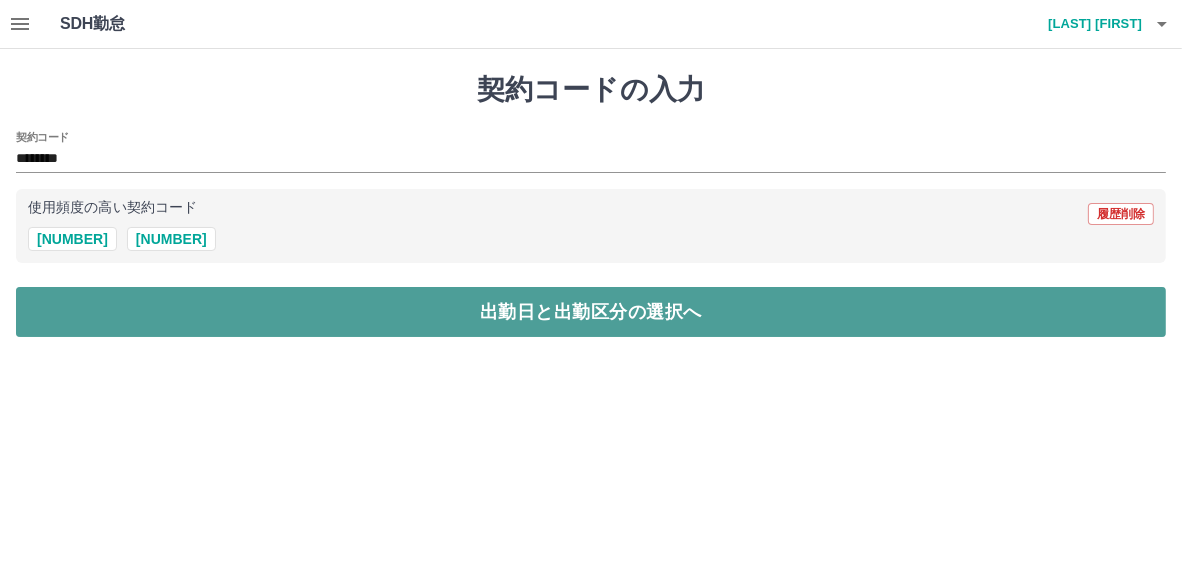 click on "出勤日と出勤区分の選択へ" at bounding box center [591, 312] 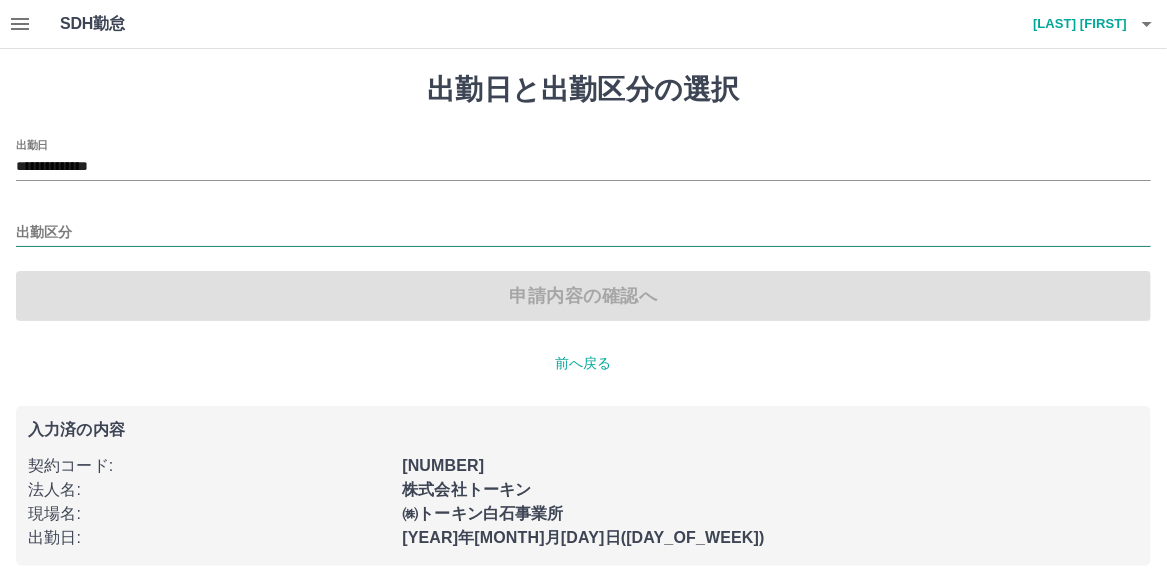 click on "出勤区分" at bounding box center (583, 233) 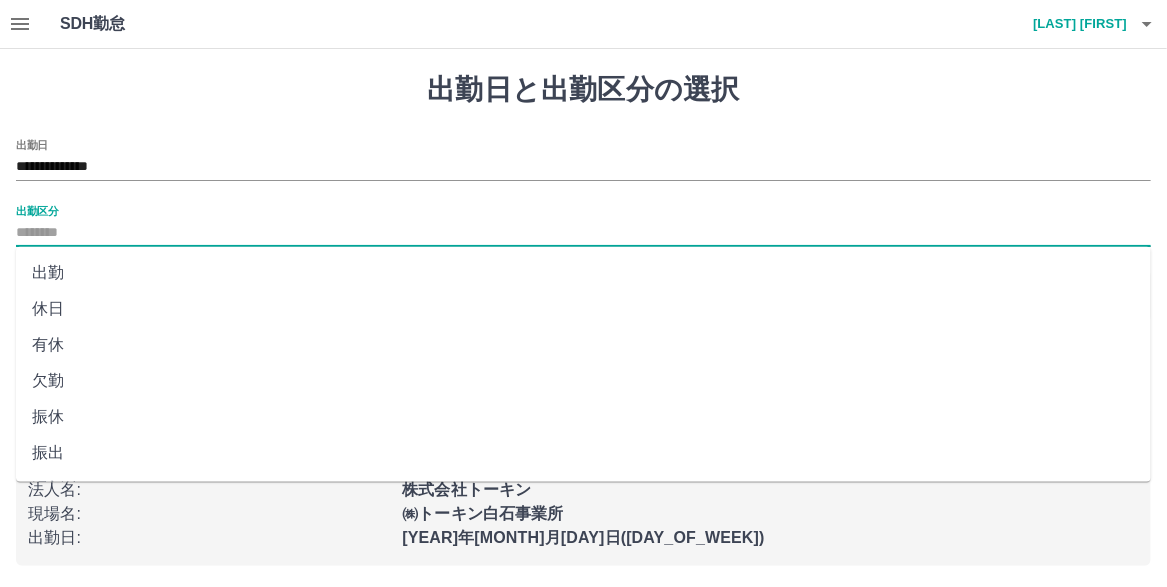 click on "出勤" at bounding box center [583, 273] 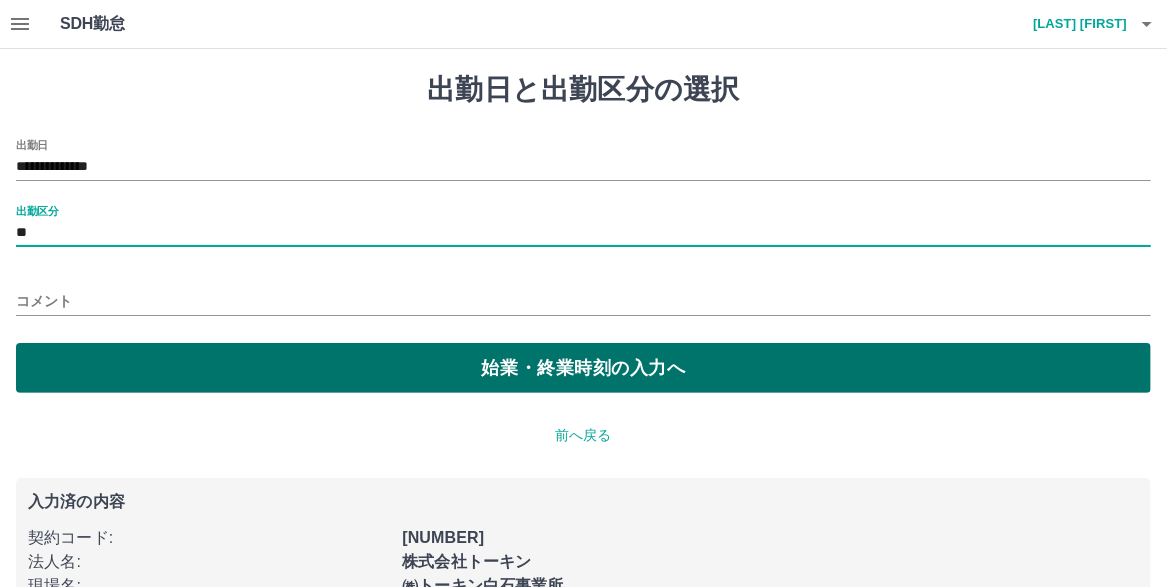 click on "始業・終業時刻の入力へ" at bounding box center [583, 368] 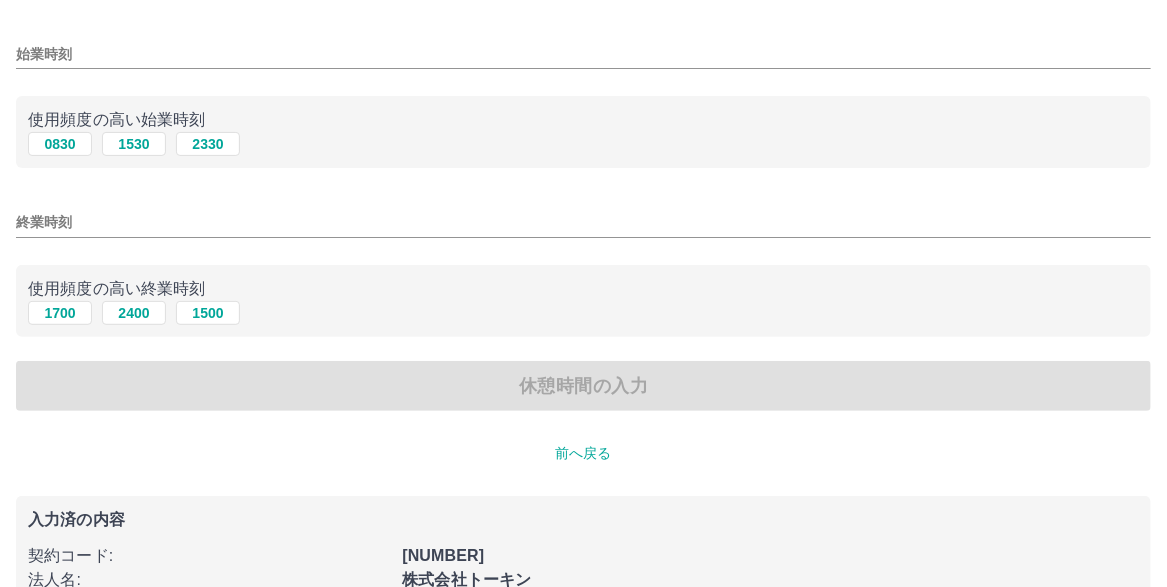 scroll, scrollTop: 0, scrollLeft: 0, axis: both 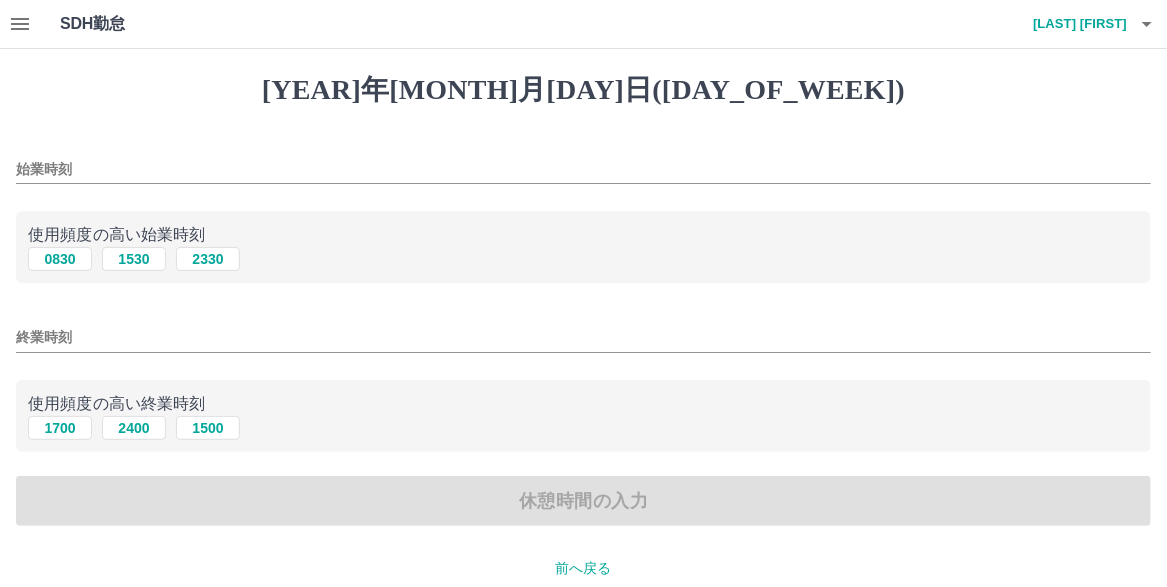 click at bounding box center (20, 24) 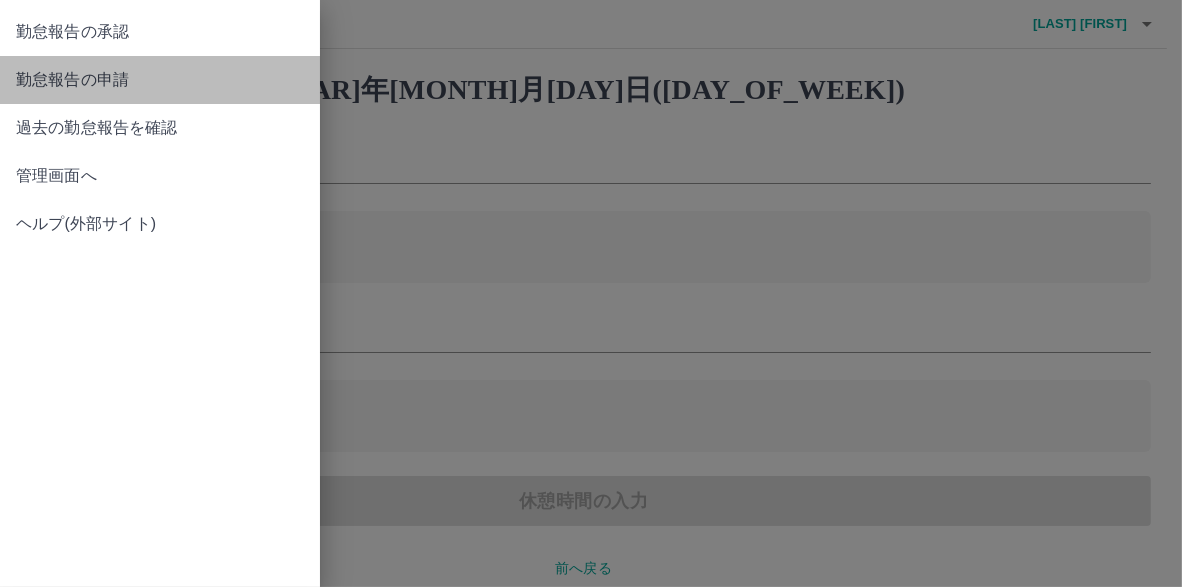 click on "勤怠報告の申請" at bounding box center [160, 32] 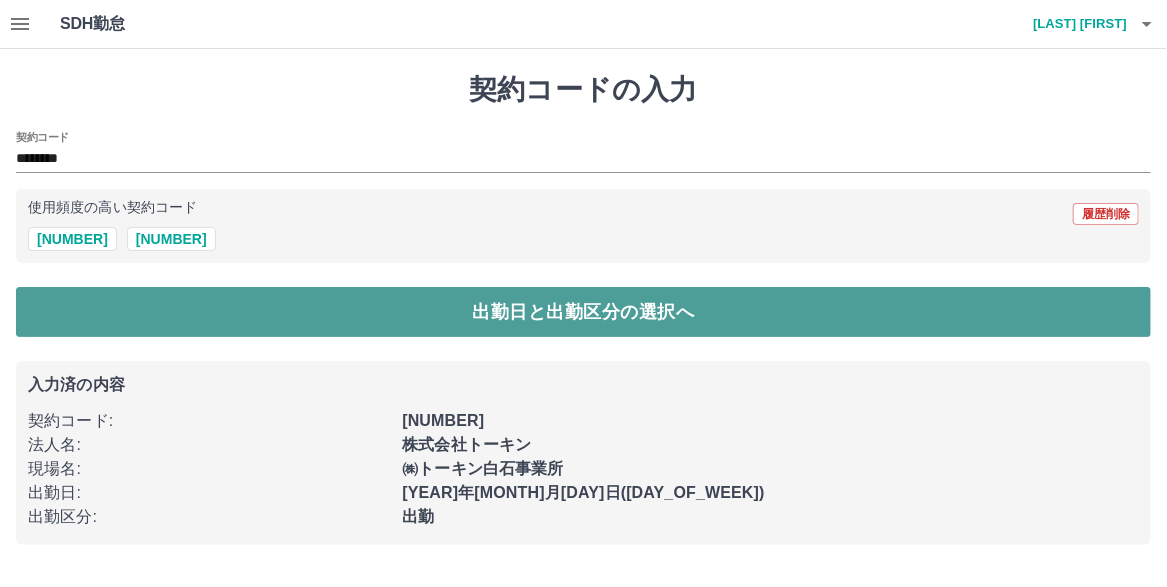 click on "出勤日と出勤区分の選択へ" at bounding box center [583, 312] 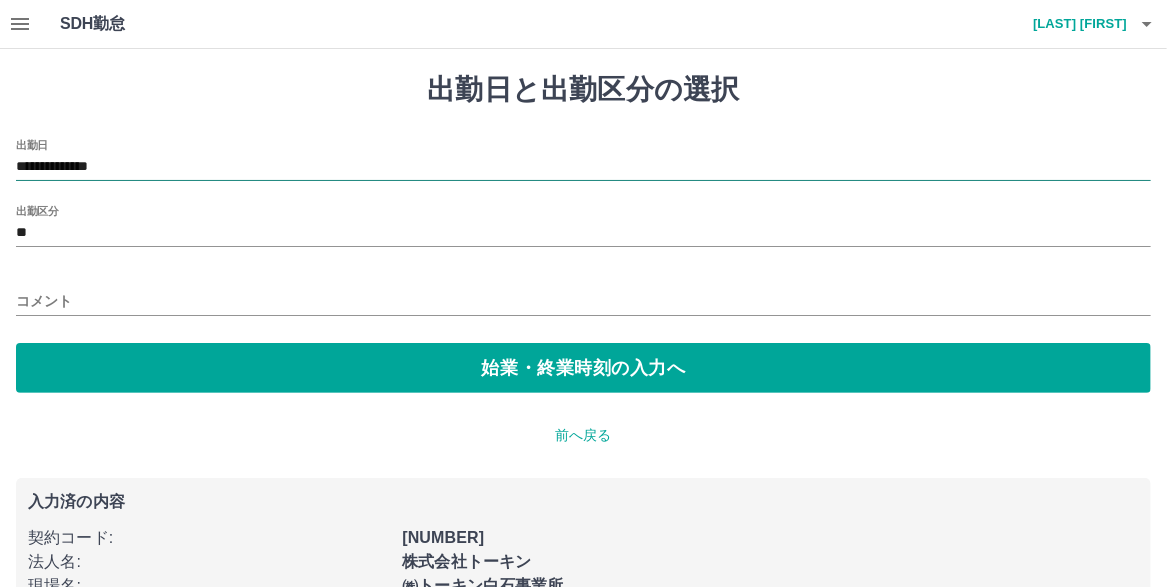 click on "**********" at bounding box center (583, 167) 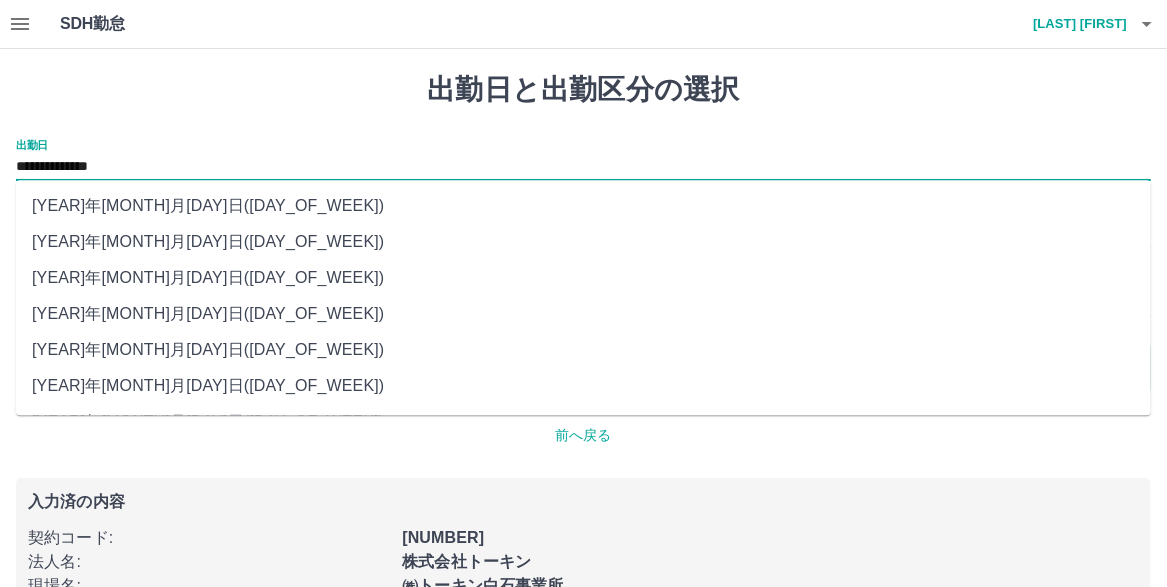 click on "[YEAR]年[MONTH]月[DAY]日([DAY_OF_WEEK])" at bounding box center [583, 206] 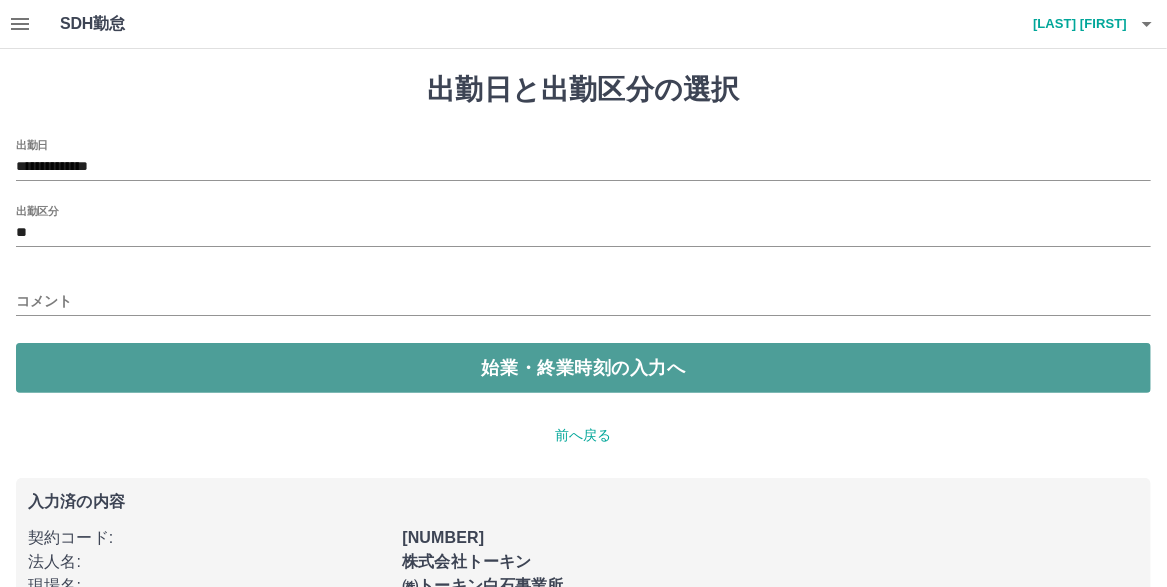 click on "始業・終業時刻の入力へ" at bounding box center (583, 368) 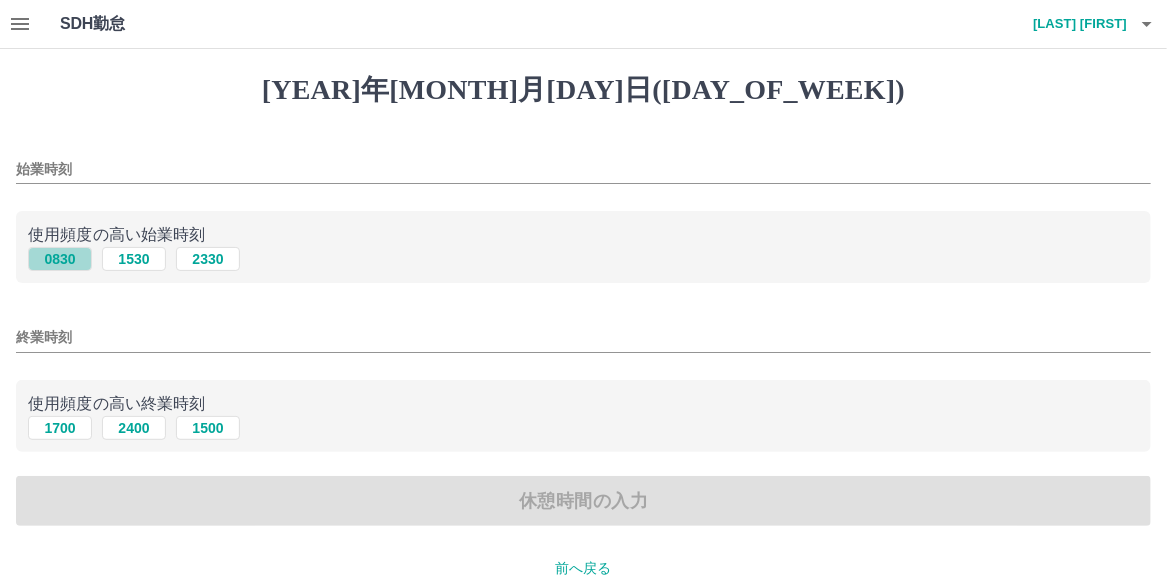 click on "0830" at bounding box center [60, 259] 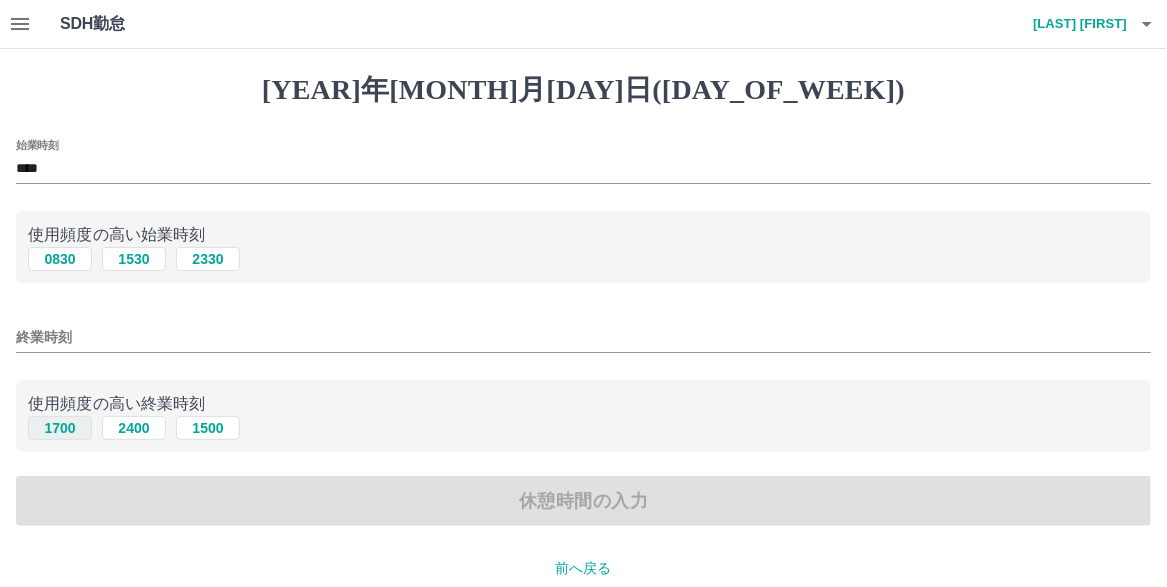 click on "1700" at bounding box center [60, 259] 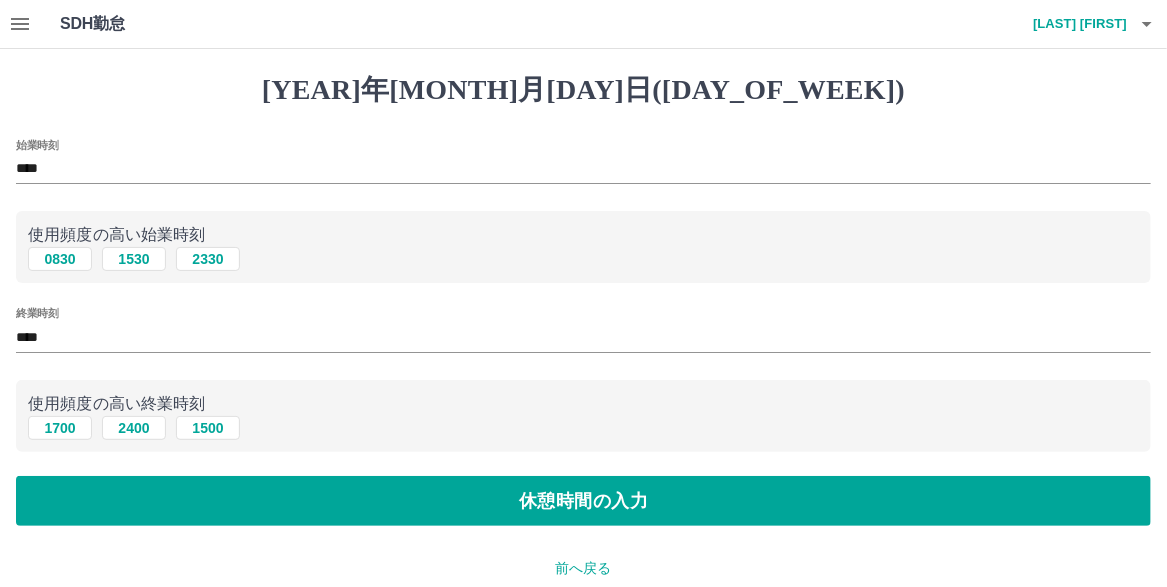 drag, startPoint x: 489, startPoint y: 461, endPoint x: 488, endPoint y: 482, distance: 21.023796 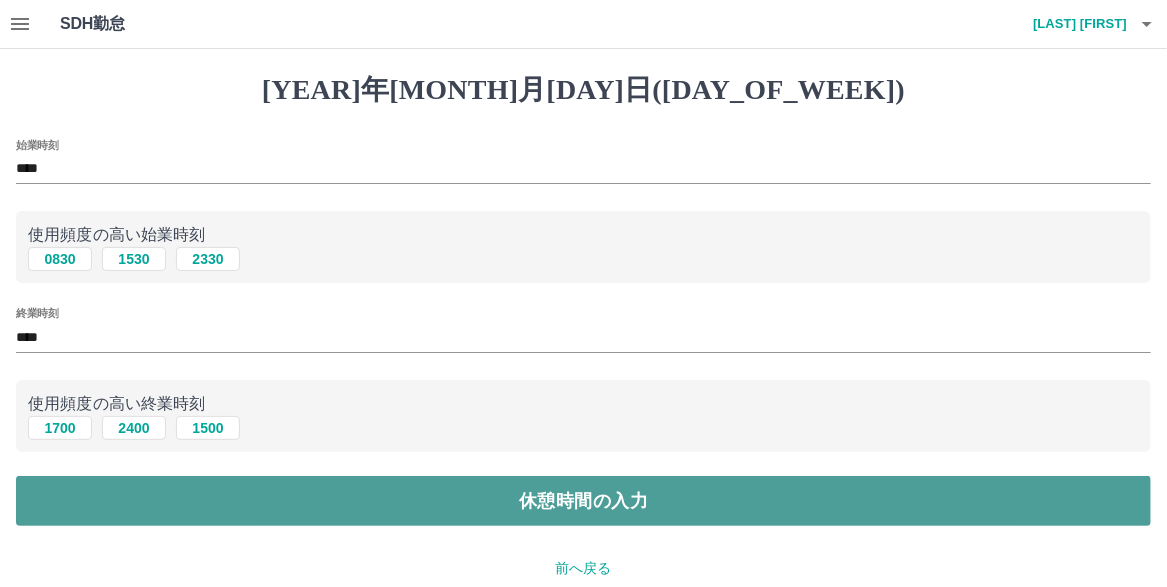 click on "休憩時間の入力" at bounding box center [583, 501] 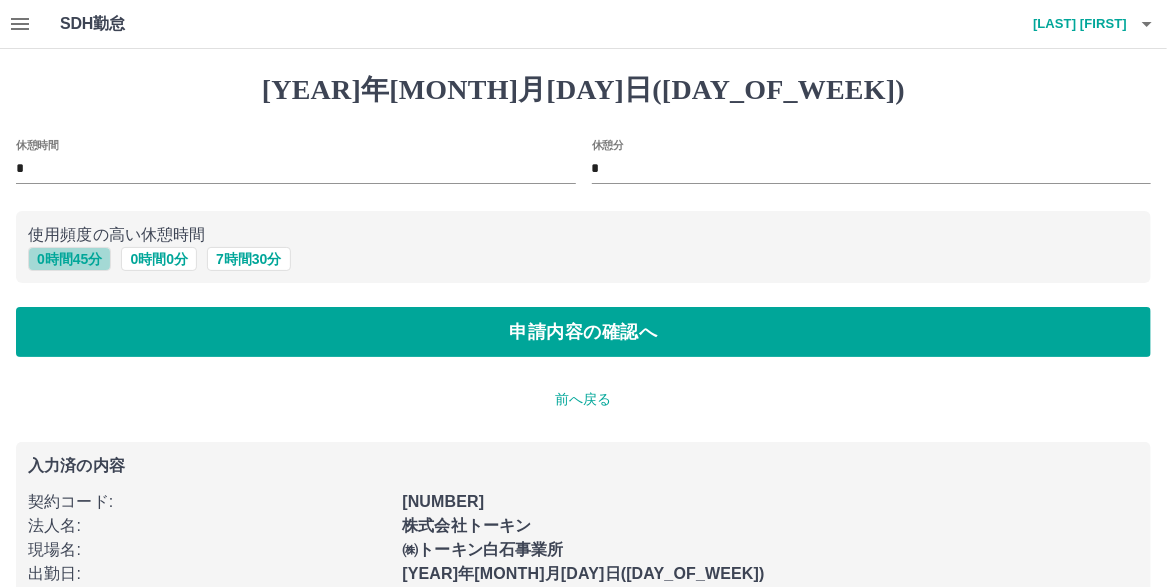 click on "0 時間 45 分" at bounding box center [69, 259] 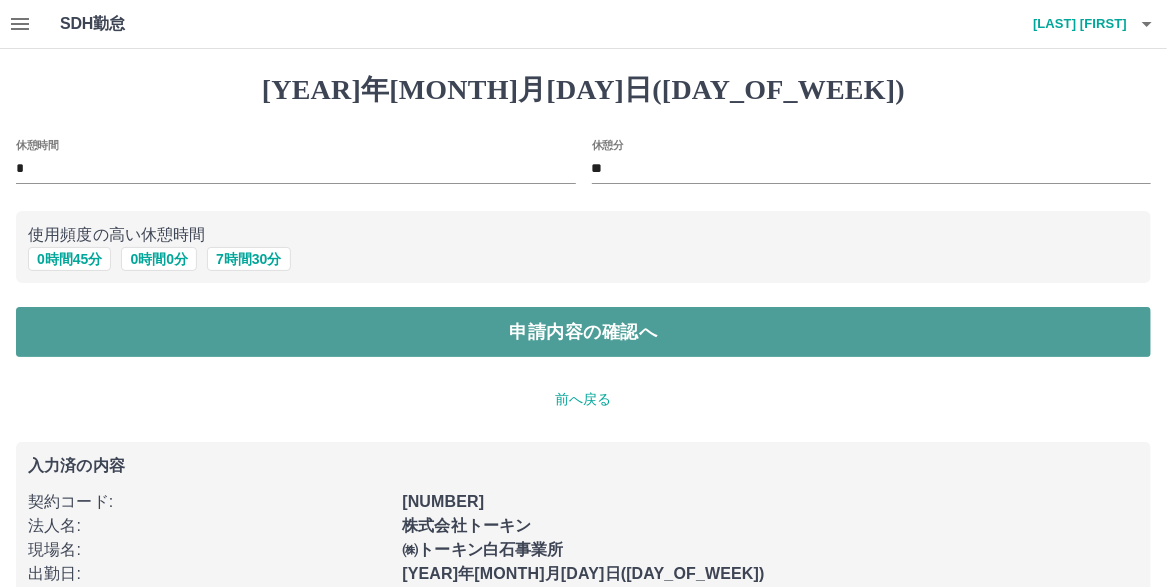 click on "申請内容の確認へ" at bounding box center (583, 332) 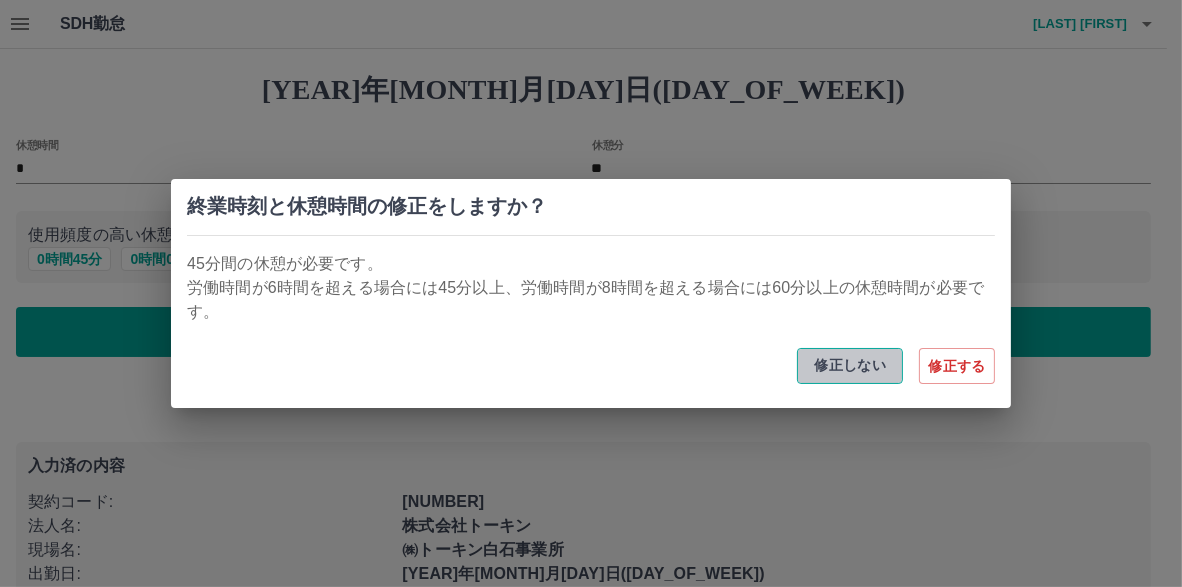 click on "修正しない" at bounding box center [850, 366] 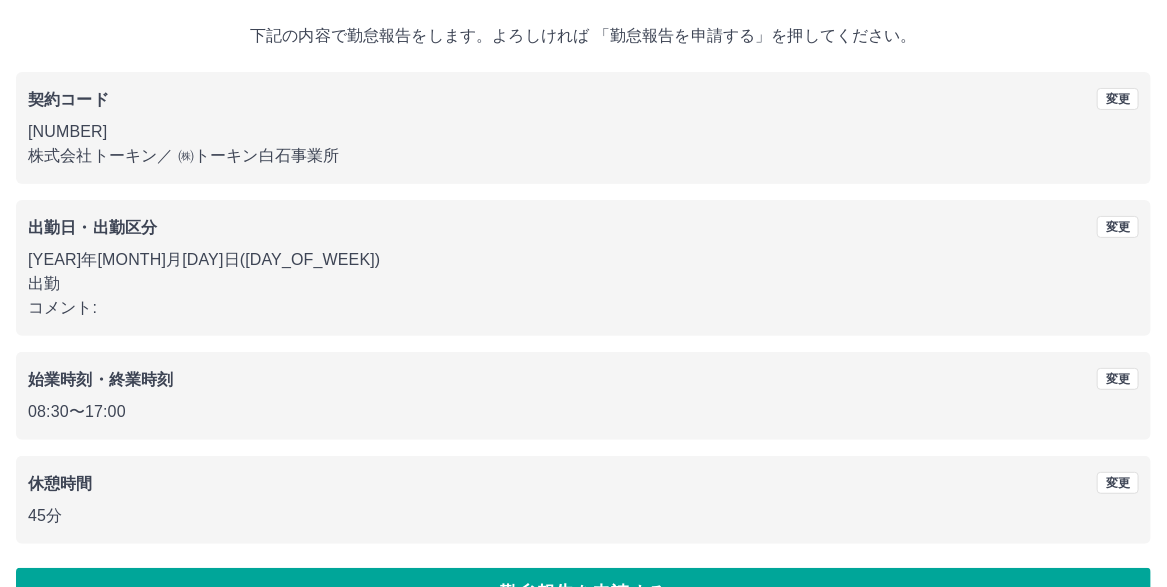 scroll, scrollTop: 233, scrollLeft: 0, axis: vertical 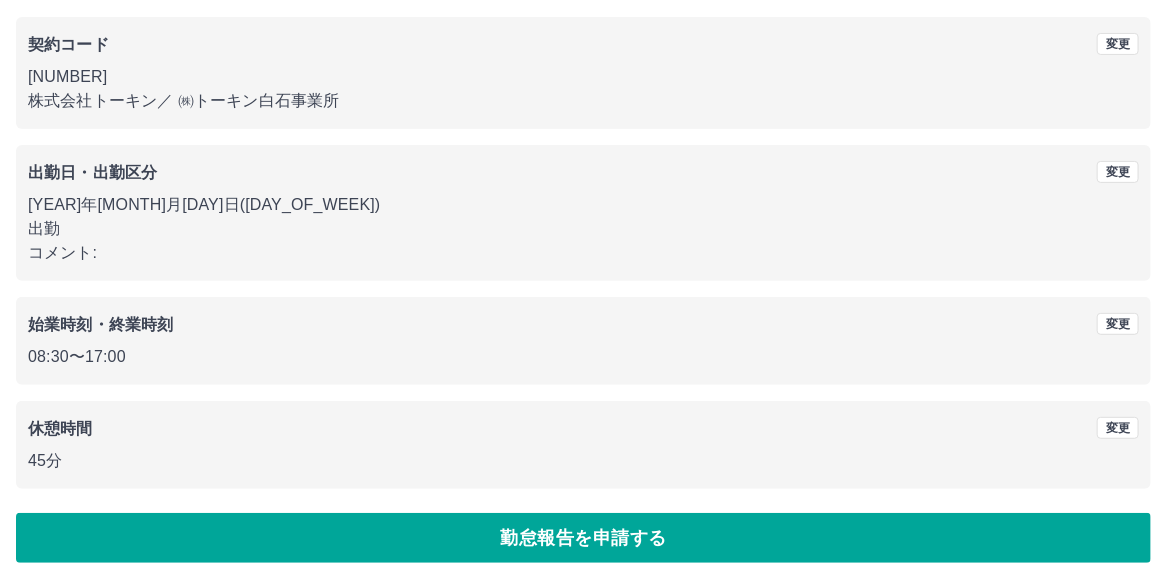 click on "勤怠報告を申請する" at bounding box center [583, 538] 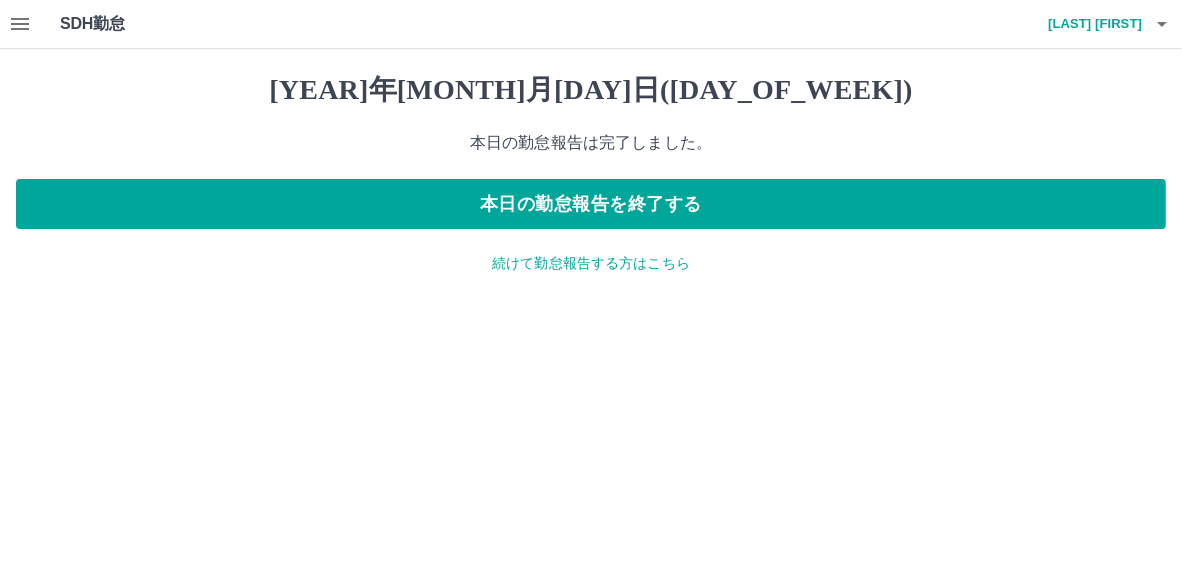 click on "続けて勤怠報告する方はこちら" at bounding box center (591, 263) 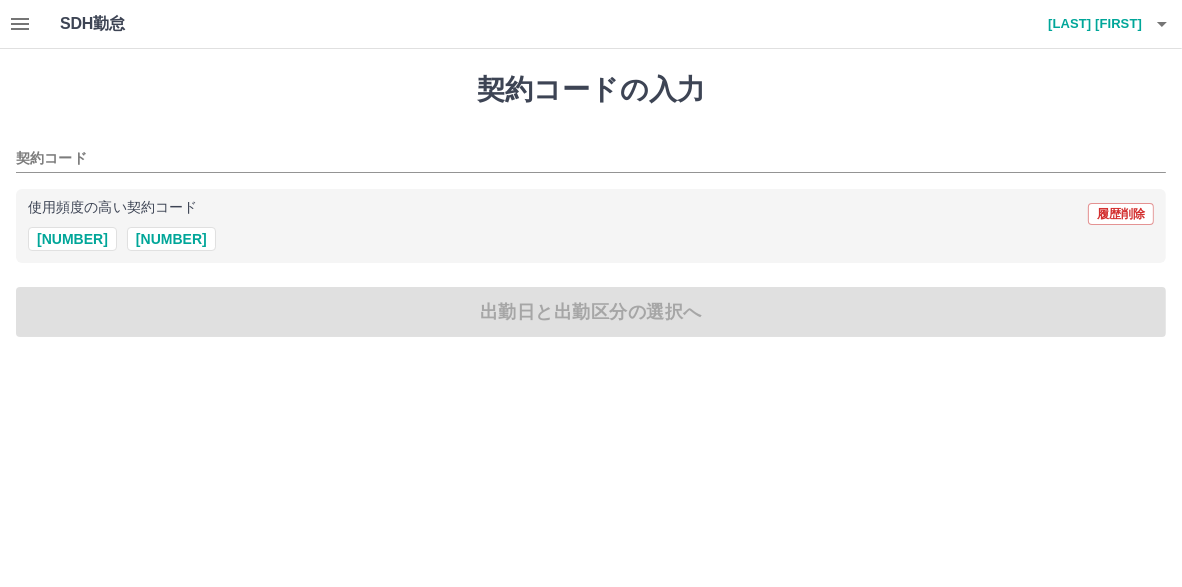 click at bounding box center (20, 24) 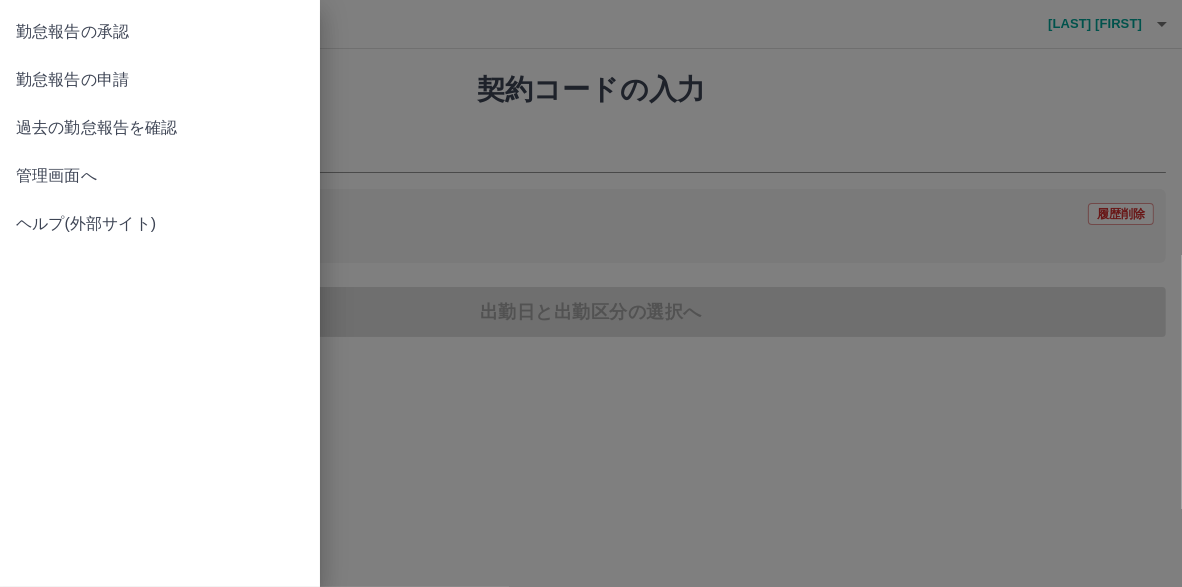 click on "勤怠報告の承認" at bounding box center [160, 32] 